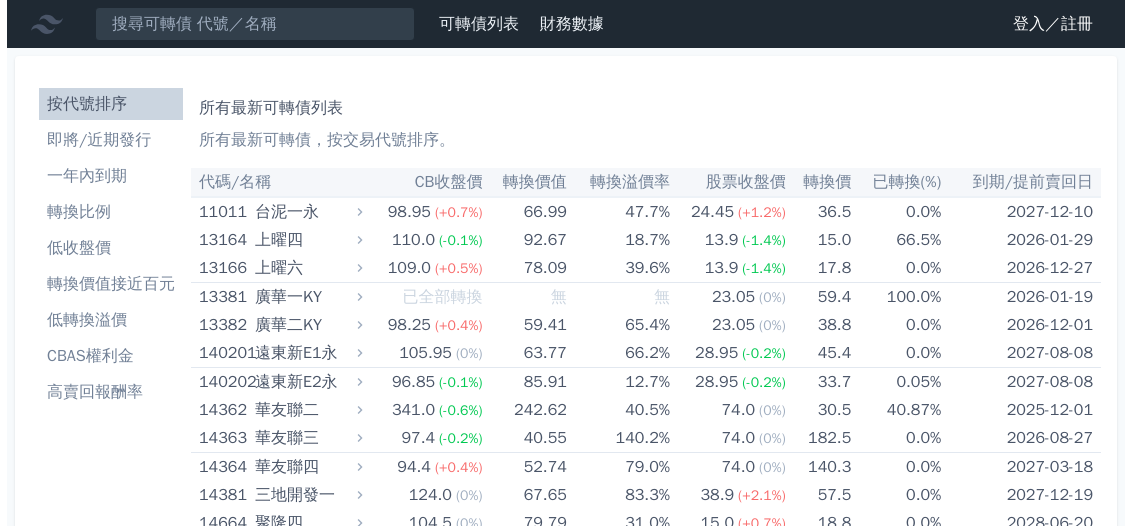 scroll, scrollTop: 0, scrollLeft: 0, axis: both 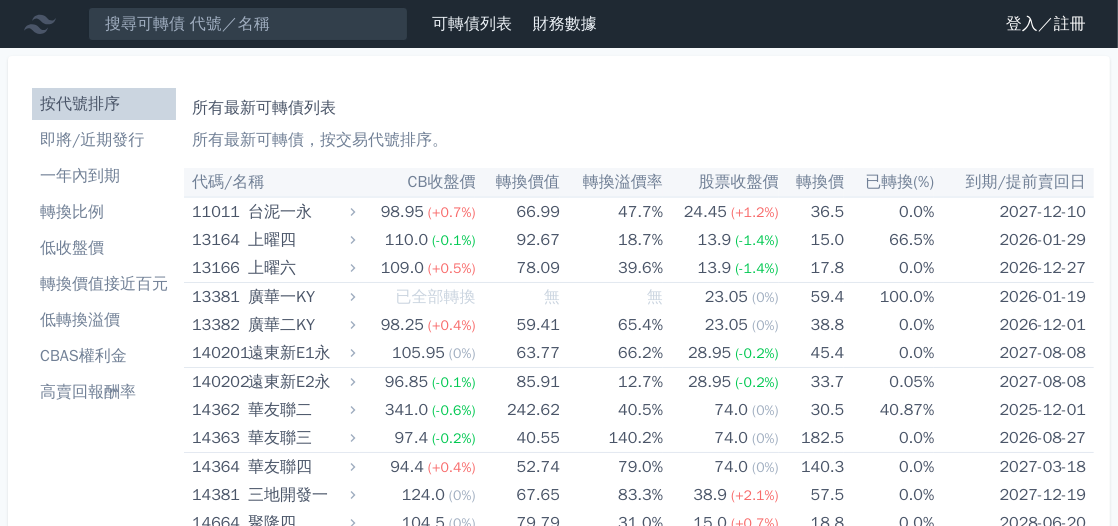 click on "一年內到期" at bounding box center [104, 176] 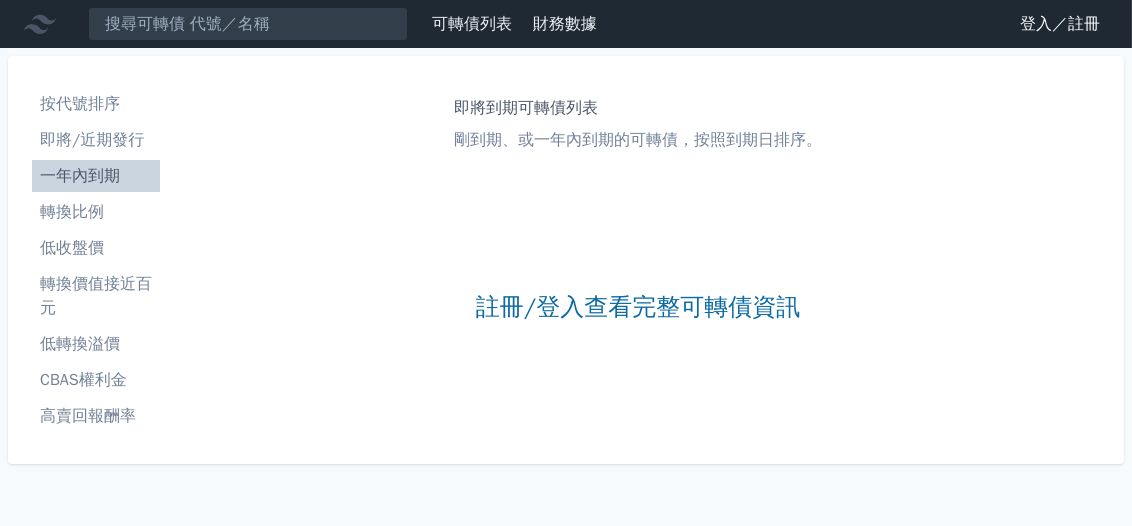 click on "即將/近期發行" at bounding box center [96, 140] 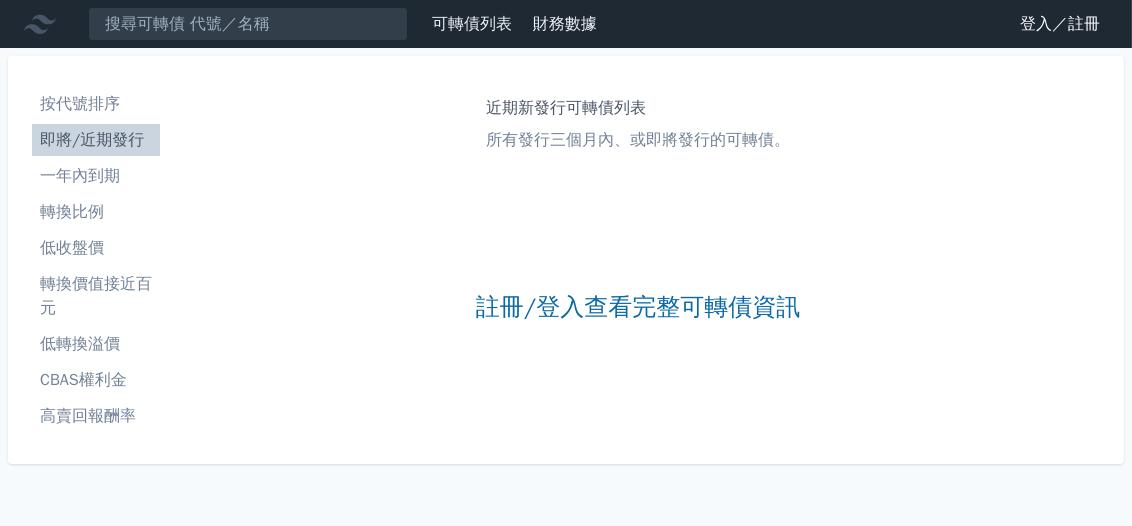 click on "一年內到期" at bounding box center (96, 176) 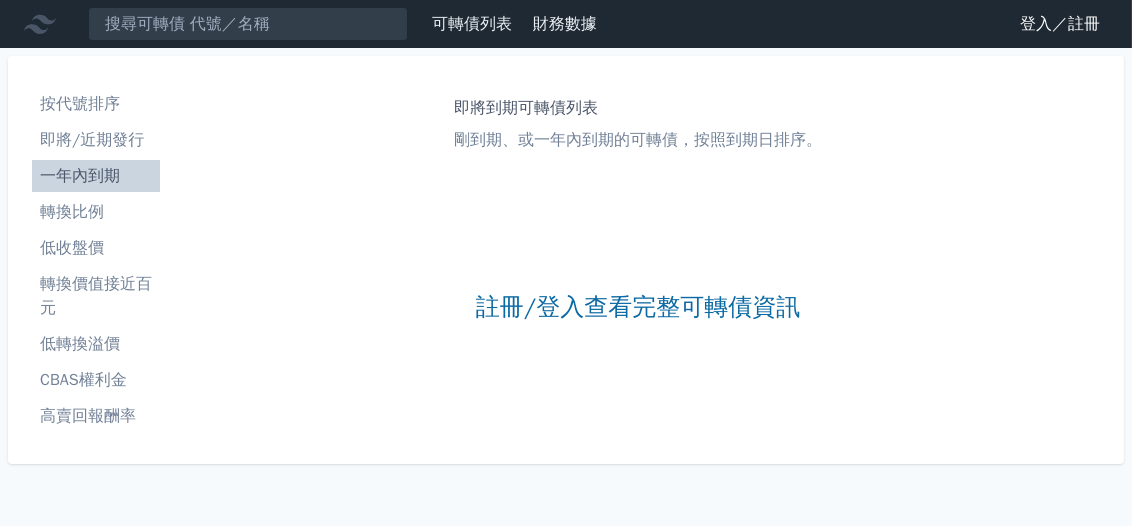 click on "低收盤價" at bounding box center (96, 248) 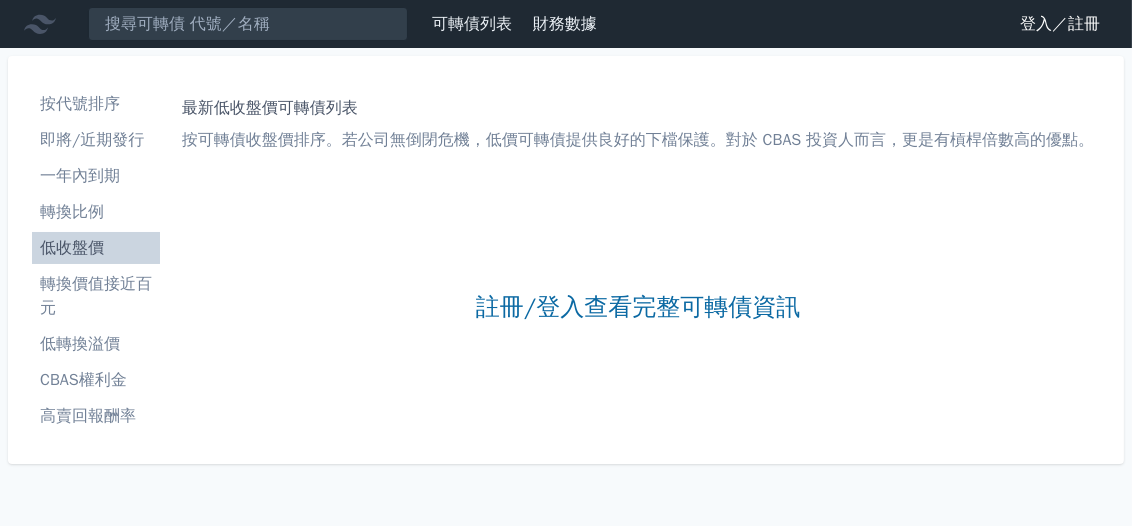 click on "轉換價值接近百元" at bounding box center [96, 296] 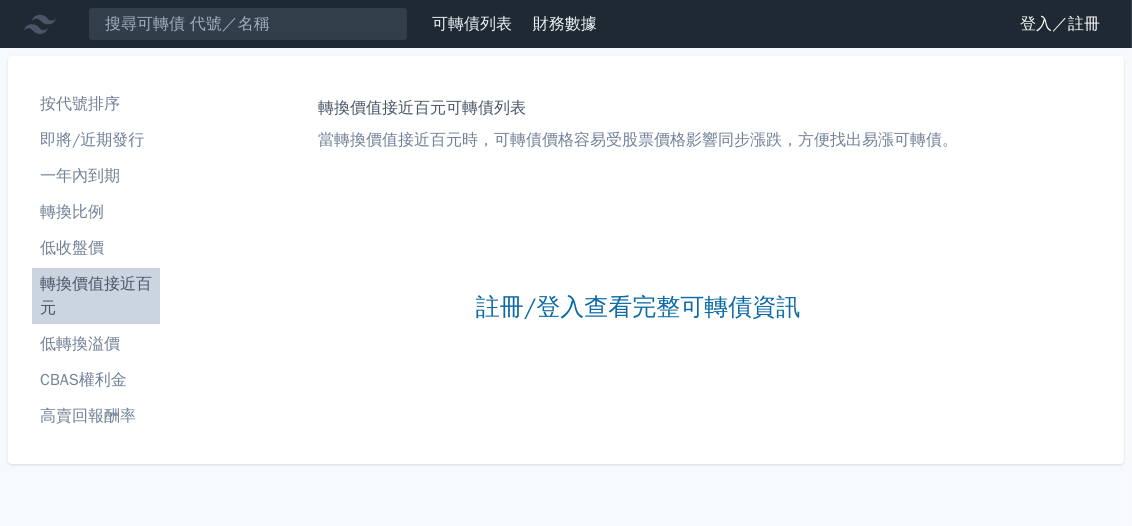 click on "登入／註冊" at bounding box center [1060, 24] 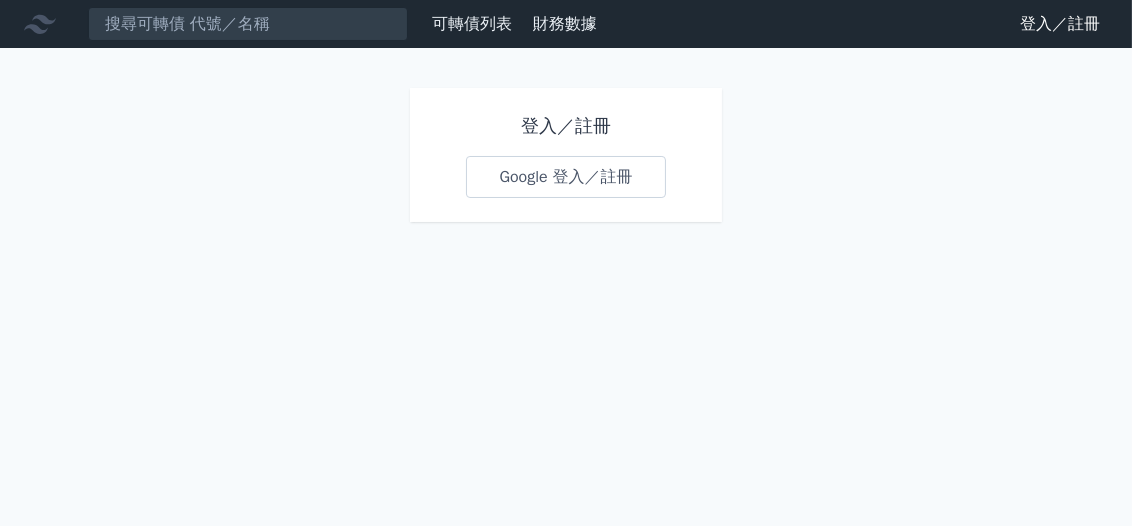 click on "Google 登入／註冊" at bounding box center (565, 177) 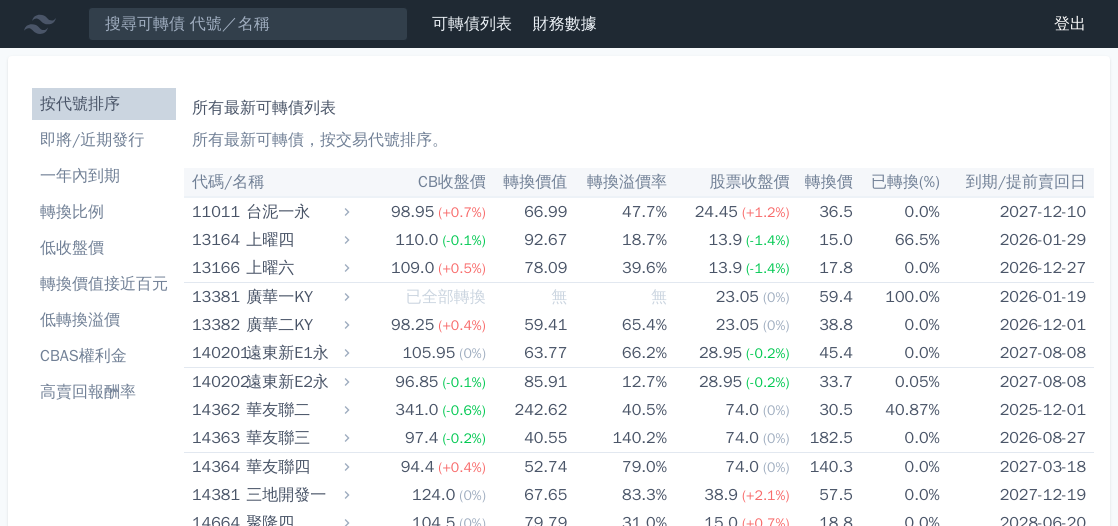 scroll, scrollTop: 0, scrollLeft: 0, axis: both 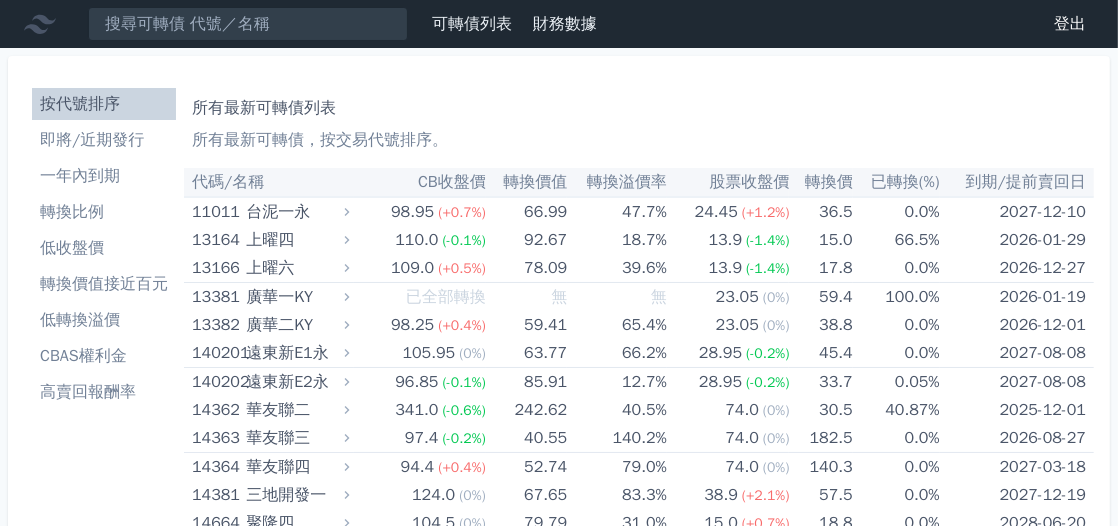 click on "一年內到期" at bounding box center (104, 176) 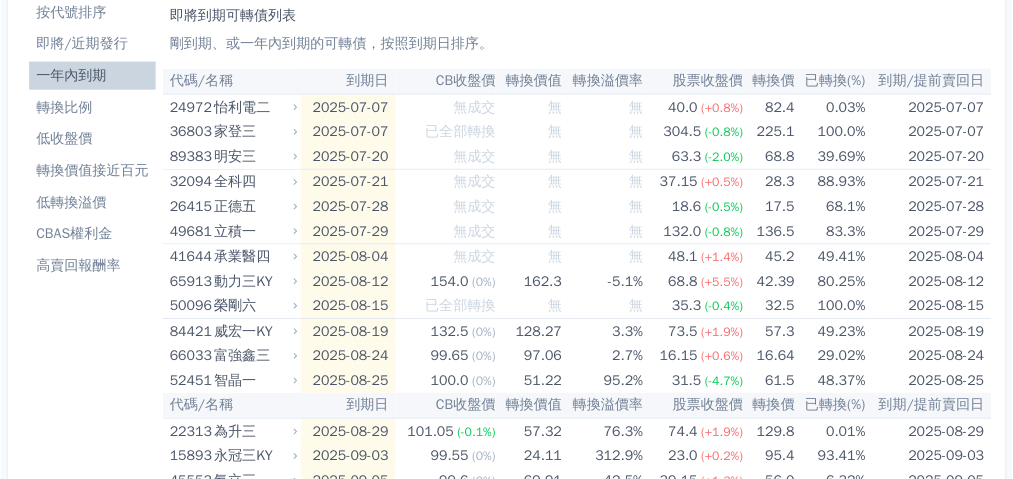 scroll, scrollTop: 90, scrollLeft: 0, axis: vertical 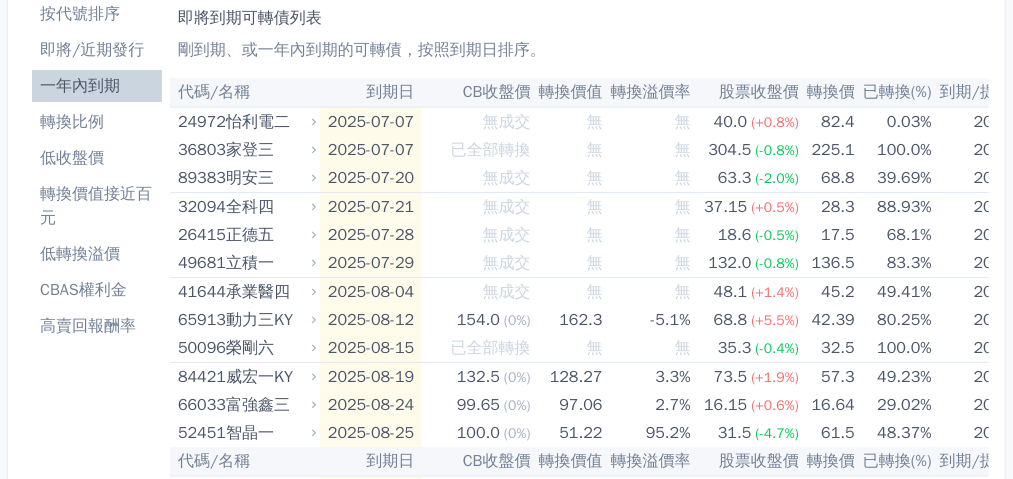 drag, startPoint x: 1122, startPoint y: 0, endPoint x: 668, endPoint y: 28, distance: 454.8626 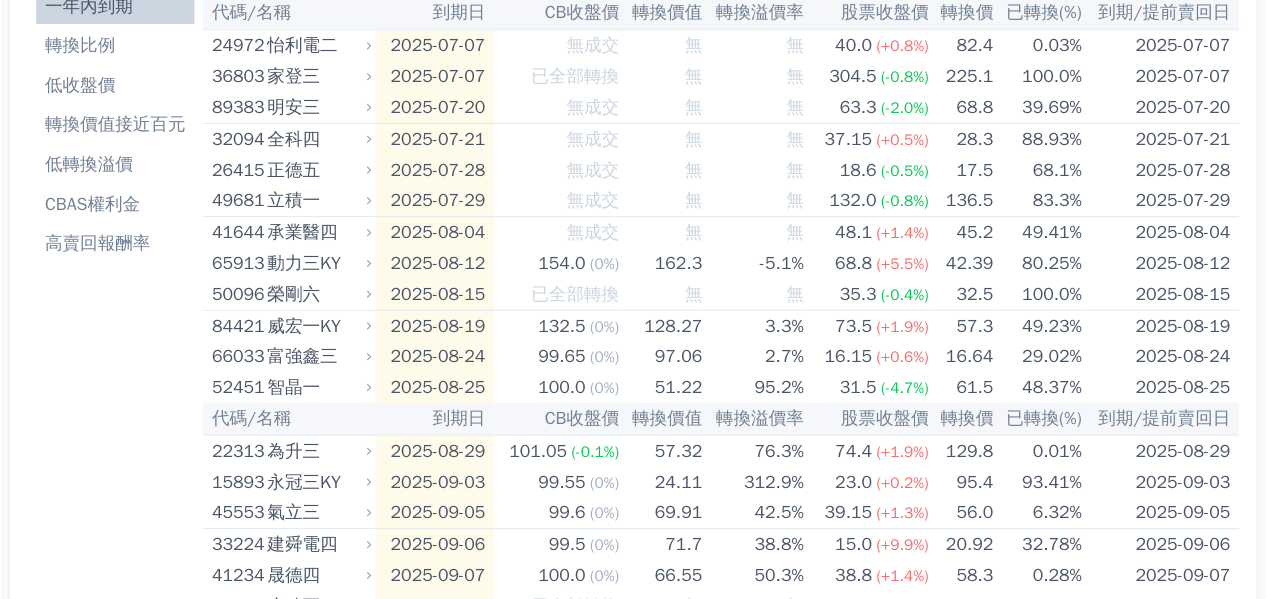 scroll, scrollTop: 170, scrollLeft: 0, axis: vertical 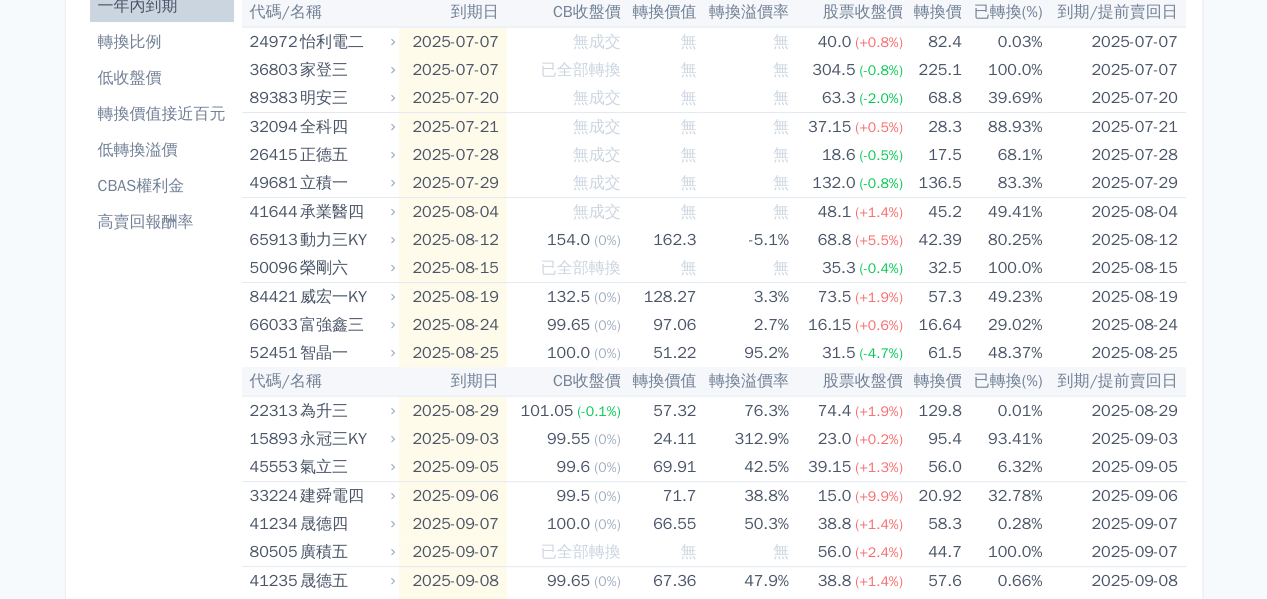 drag, startPoint x: 930, startPoint y: 0, endPoint x: 167, endPoint y: 357, distance: 842.38824 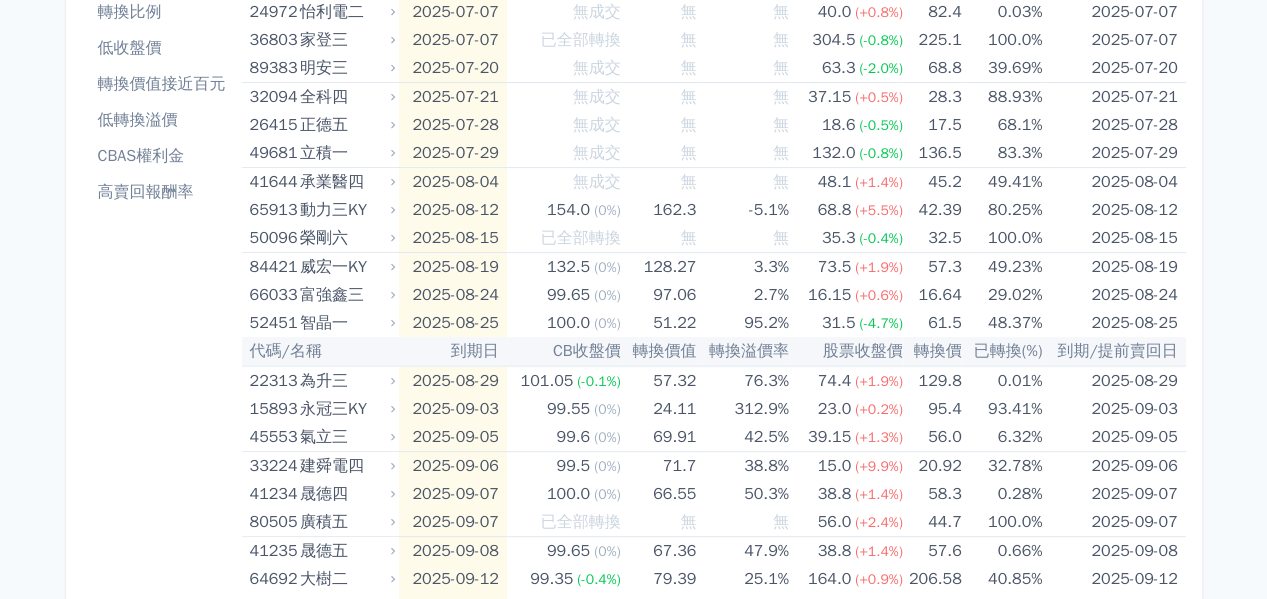 scroll, scrollTop: 100, scrollLeft: 0, axis: vertical 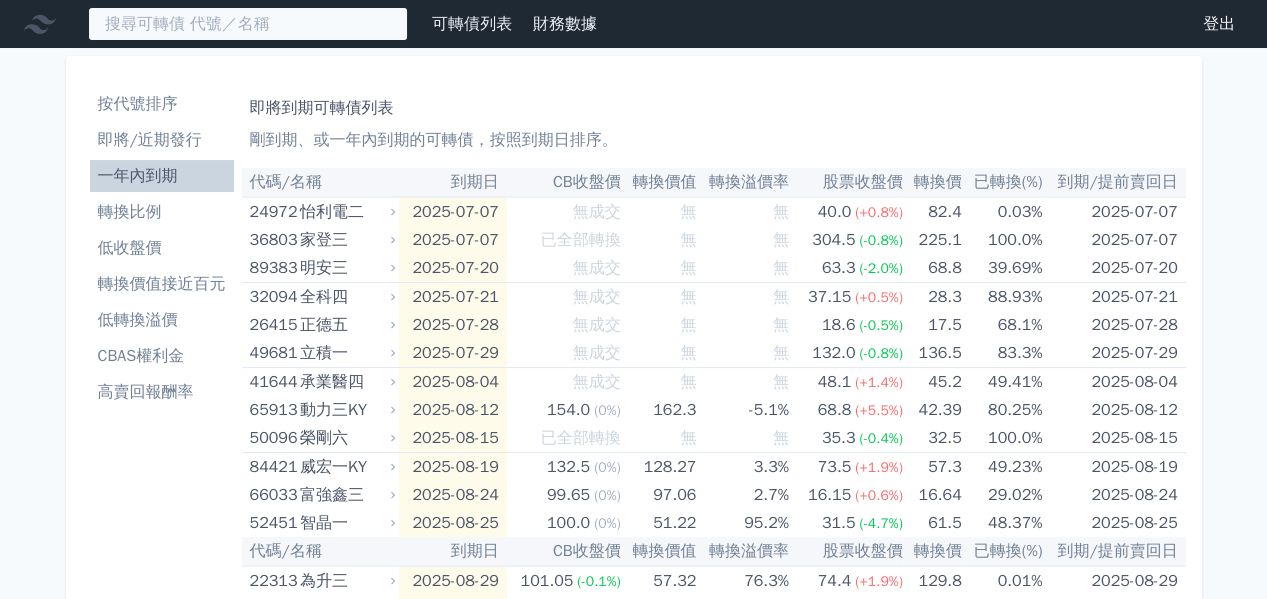 click at bounding box center [248, 24] 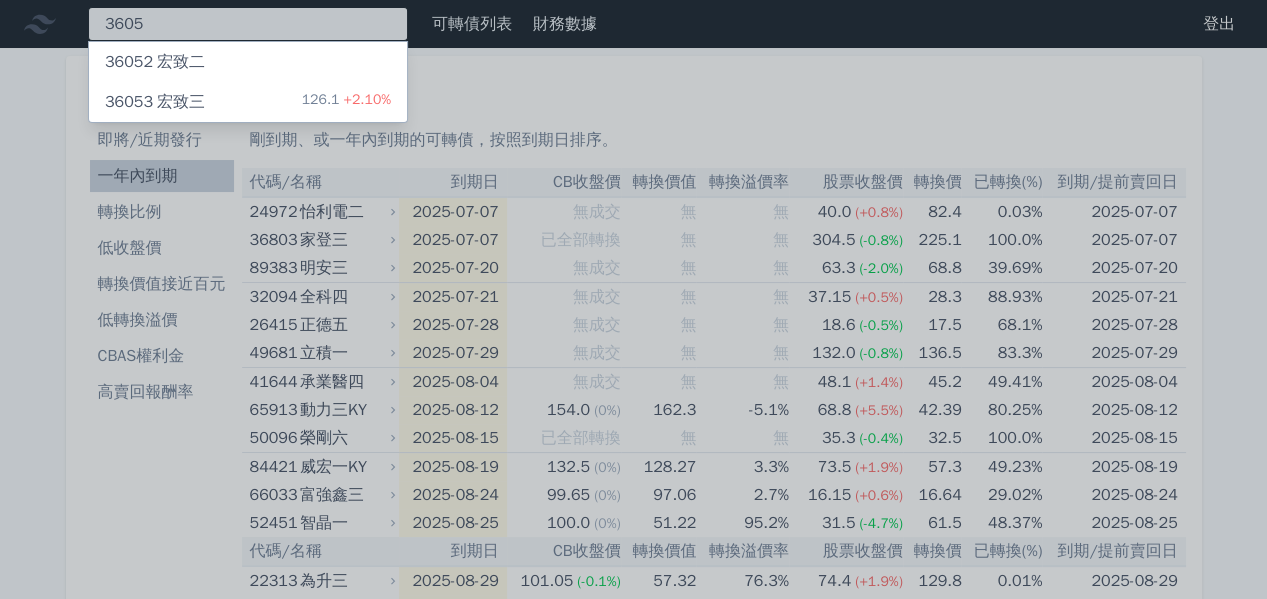 type on "3605" 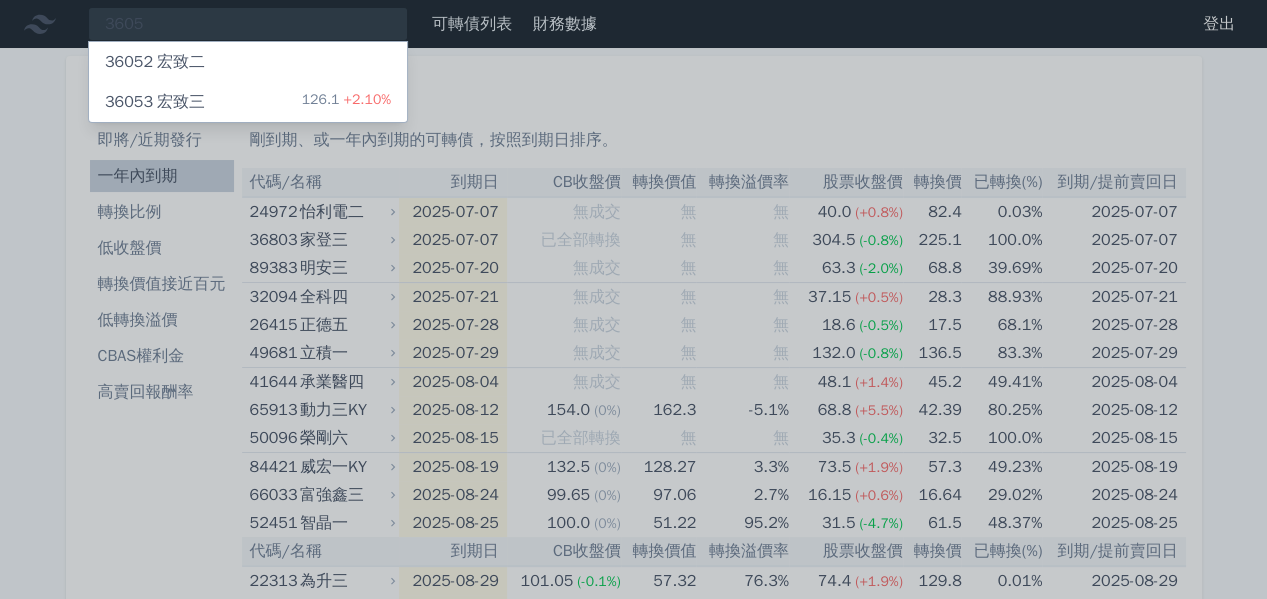click on "[NUMBER] [NAME]
[PRICE] +[PERCENT]%" at bounding box center (248, 102) 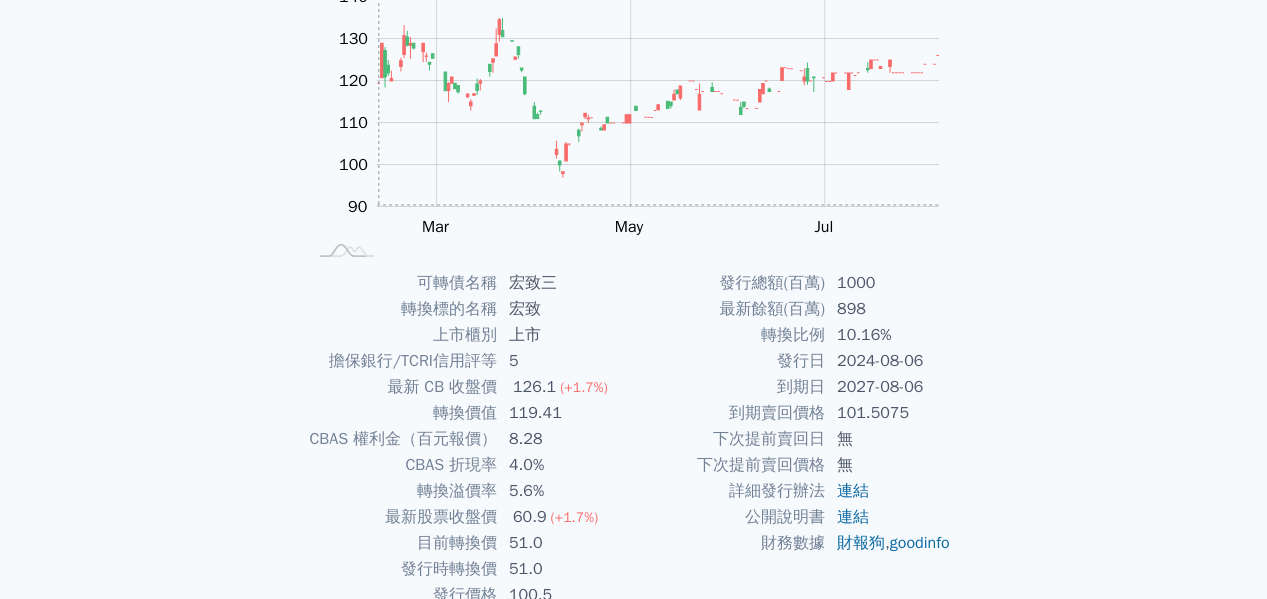 scroll, scrollTop: 0, scrollLeft: 0, axis: both 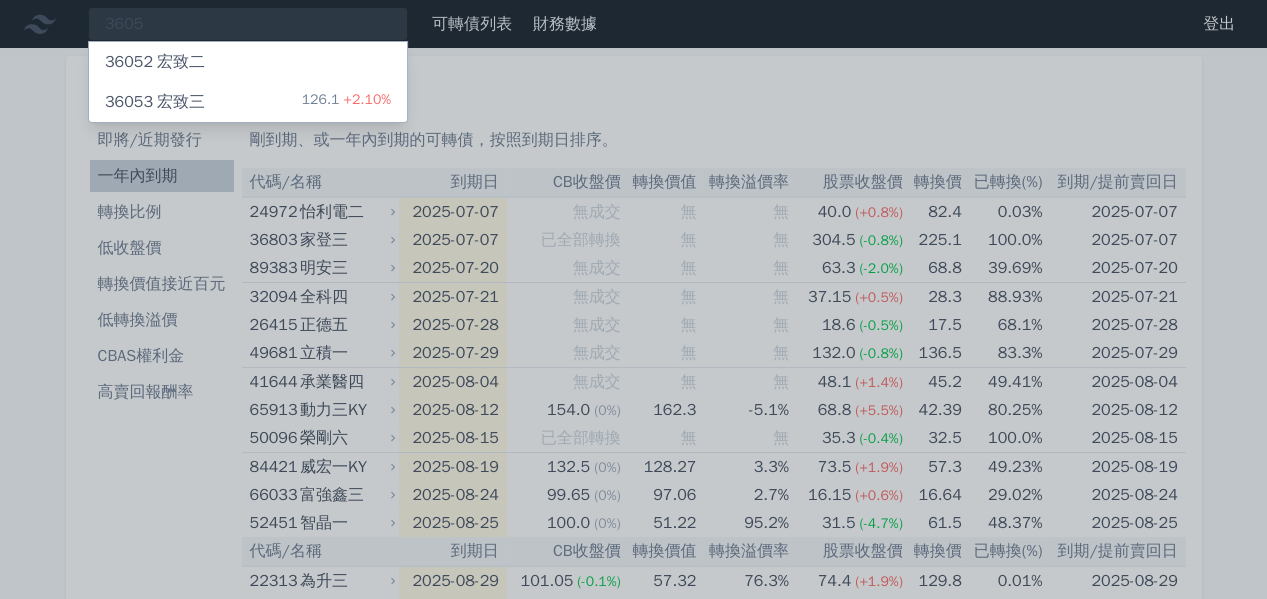 click at bounding box center (633, 299) 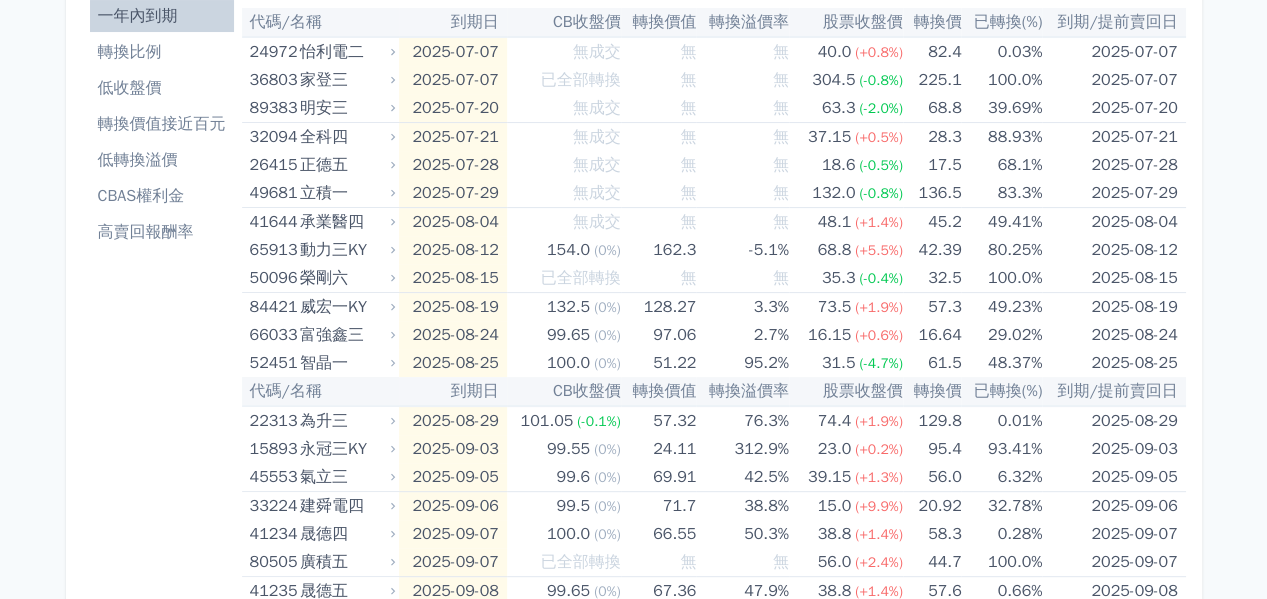scroll, scrollTop: 0, scrollLeft: 0, axis: both 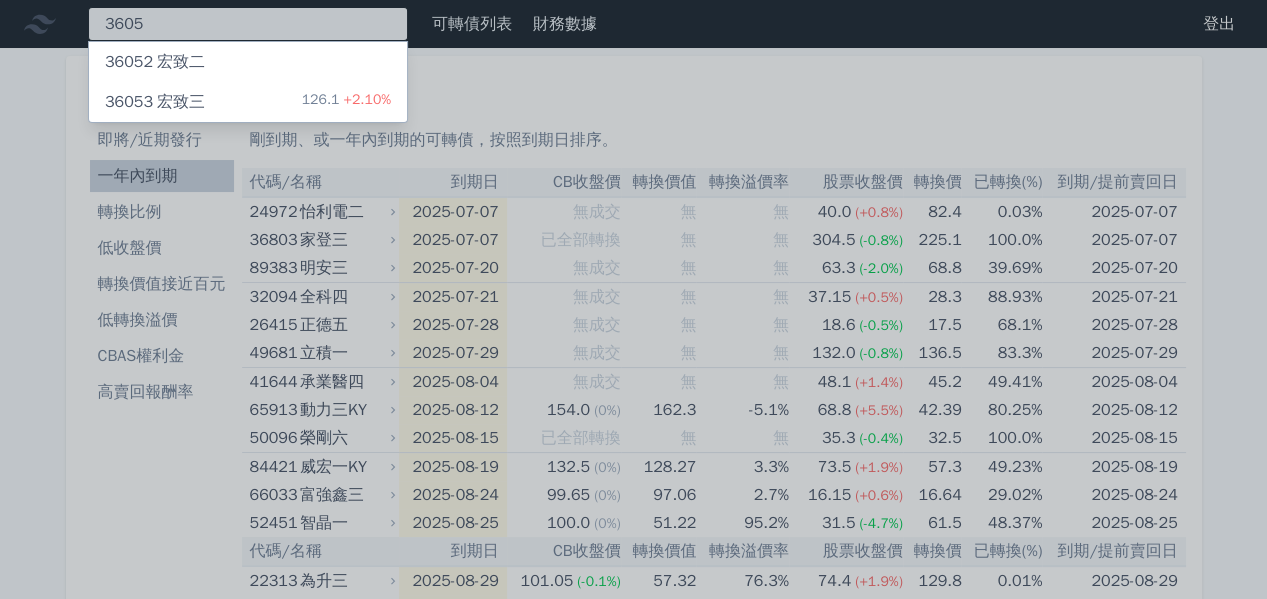 click on "[NUMBER]
[NUMBER] [NAME]
[NUMBER] [NAME]
[PRICE] +[PERCENT]%" at bounding box center (248, 24) 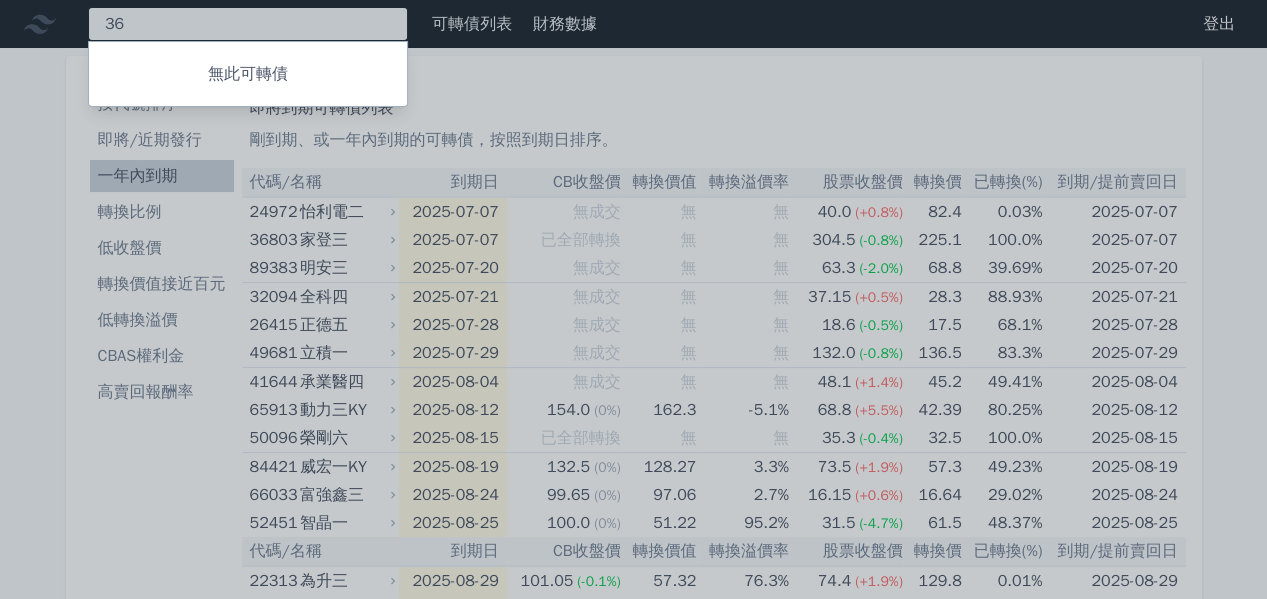 type on "3" 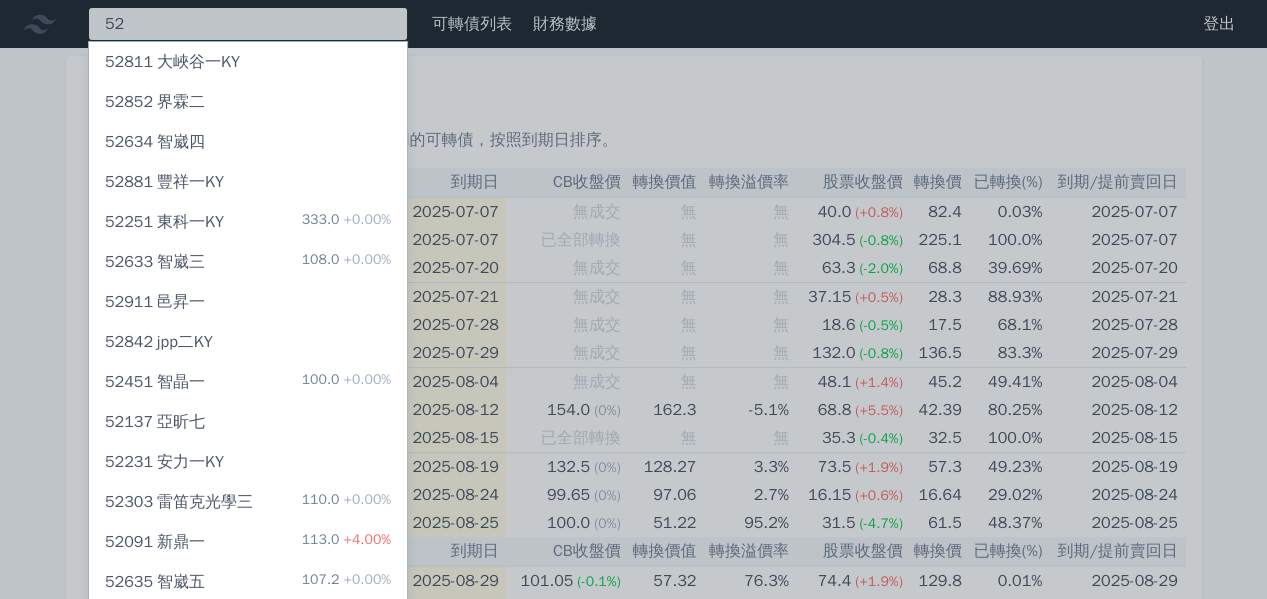 type on "5" 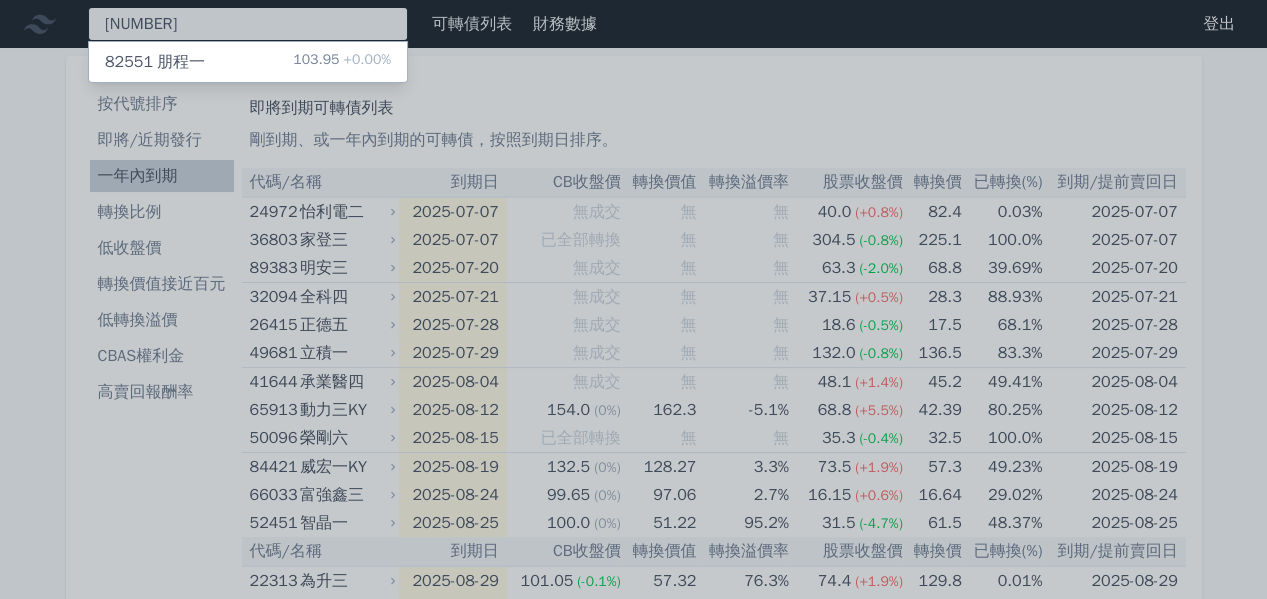 type on "[NUMBER]" 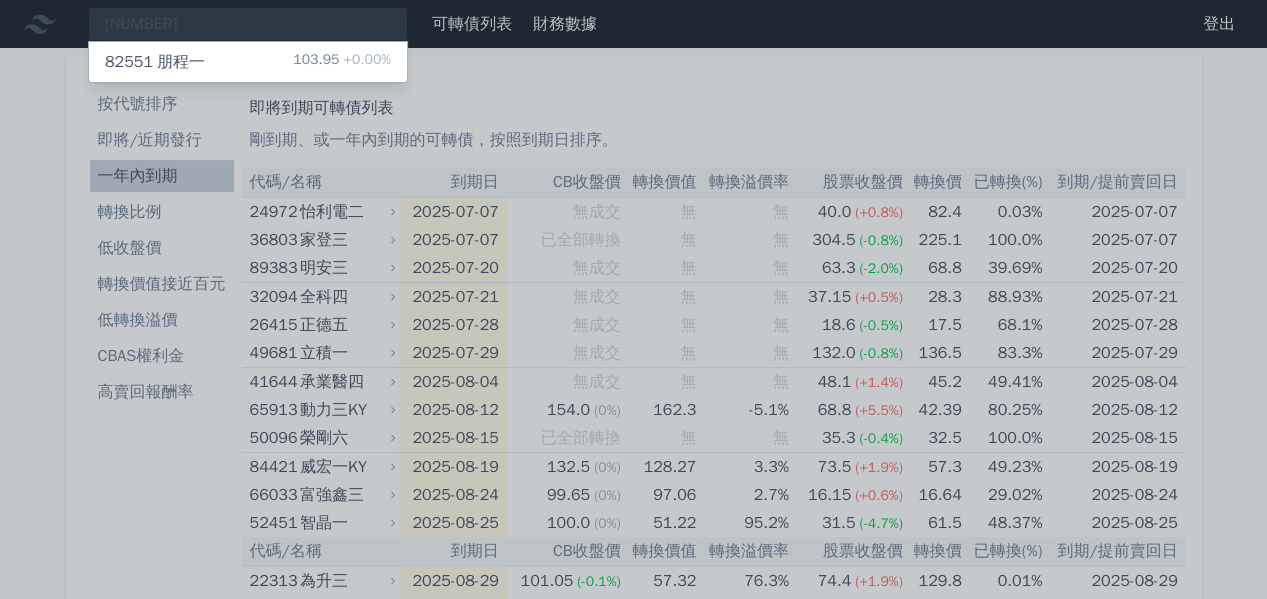 click on "[PRICE] +[PERCENT]%" at bounding box center [342, 62] 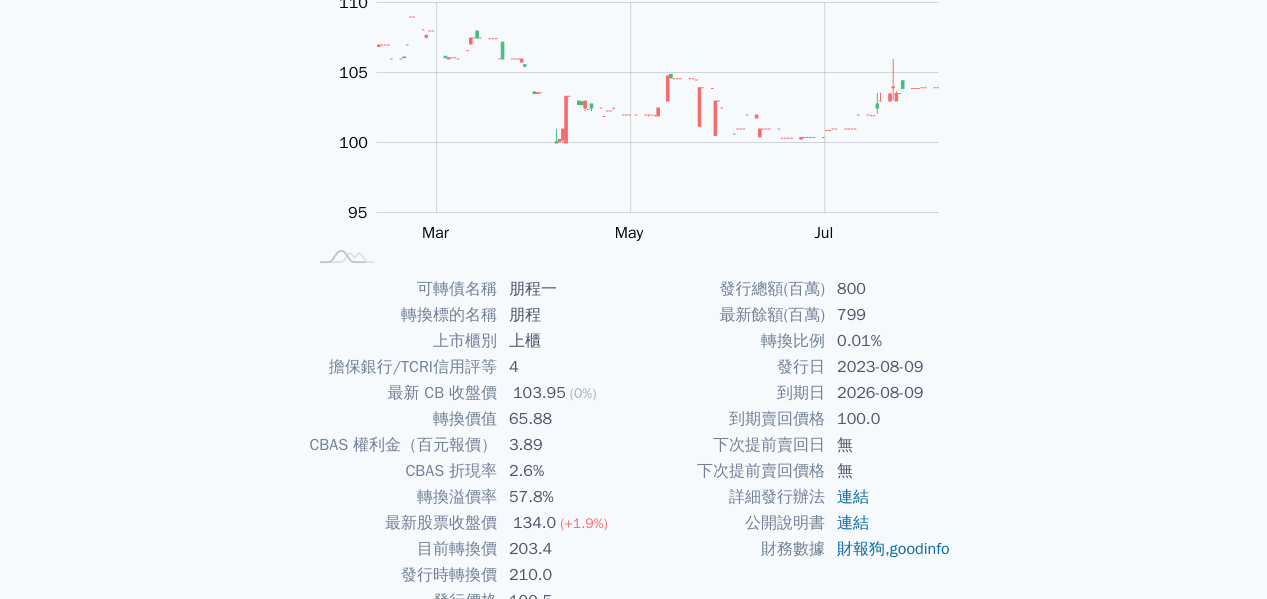 scroll, scrollTop: 0, scrollLeft: 0, axis: both 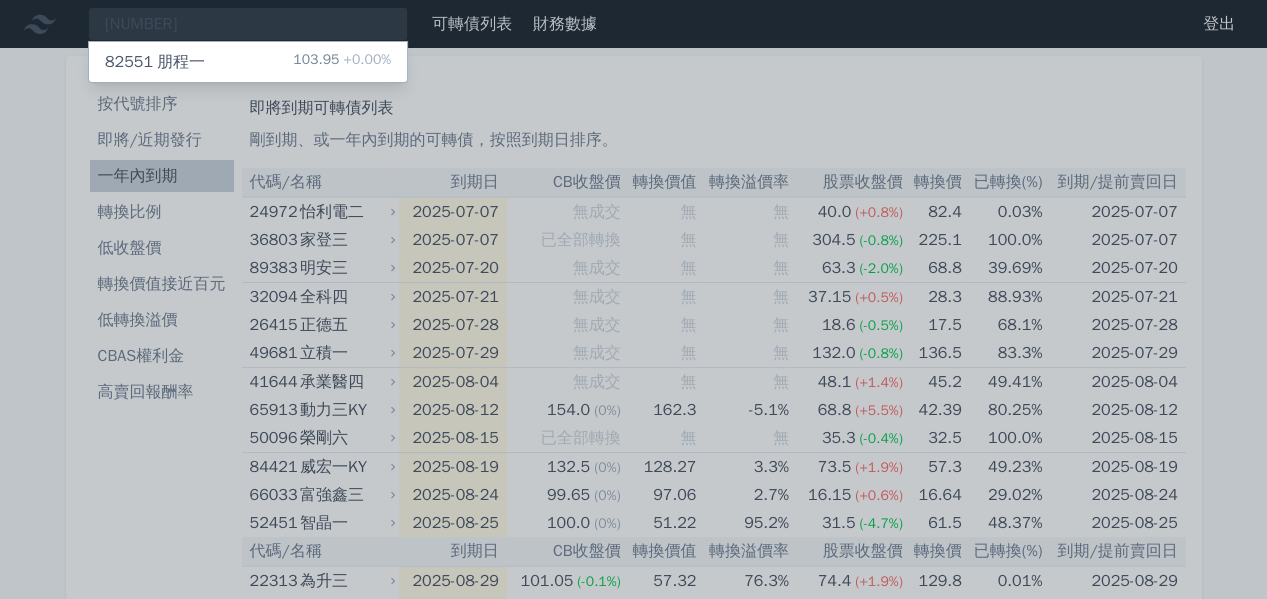 click at bounding box center [633, 299] 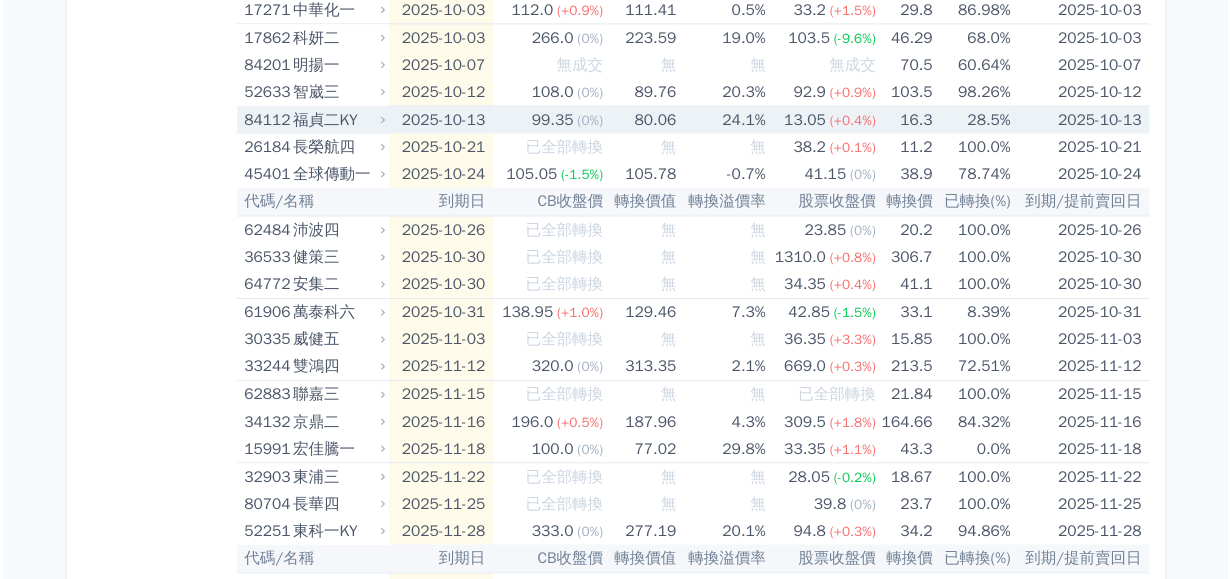 scroll, scrollTop: 1100, scrollLeft: 0, axis: vertical 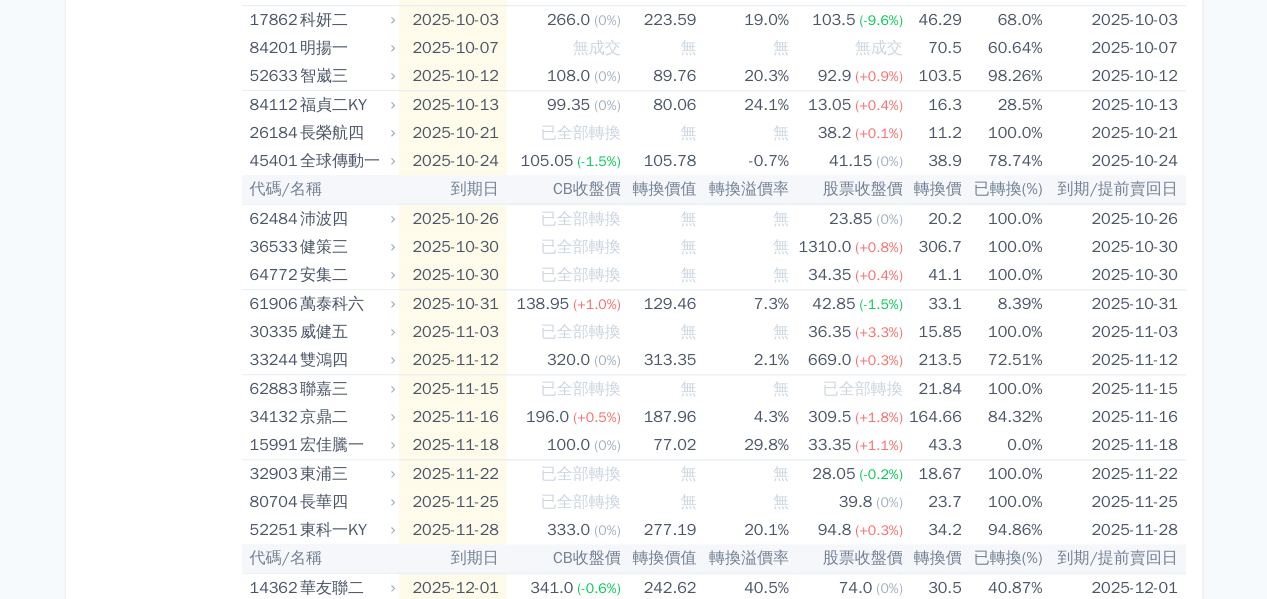 click on "[NUMBER]
[NUMBER] [NAME]
[PRICE] +[PERCENT]%
可轉債列表
財務數據
可轉債列表
財務數據
登出
登出
按代號排序
即將/近期發行
一年內到期
轉換比例
低收盤價" at bounding box center (633, 660) 